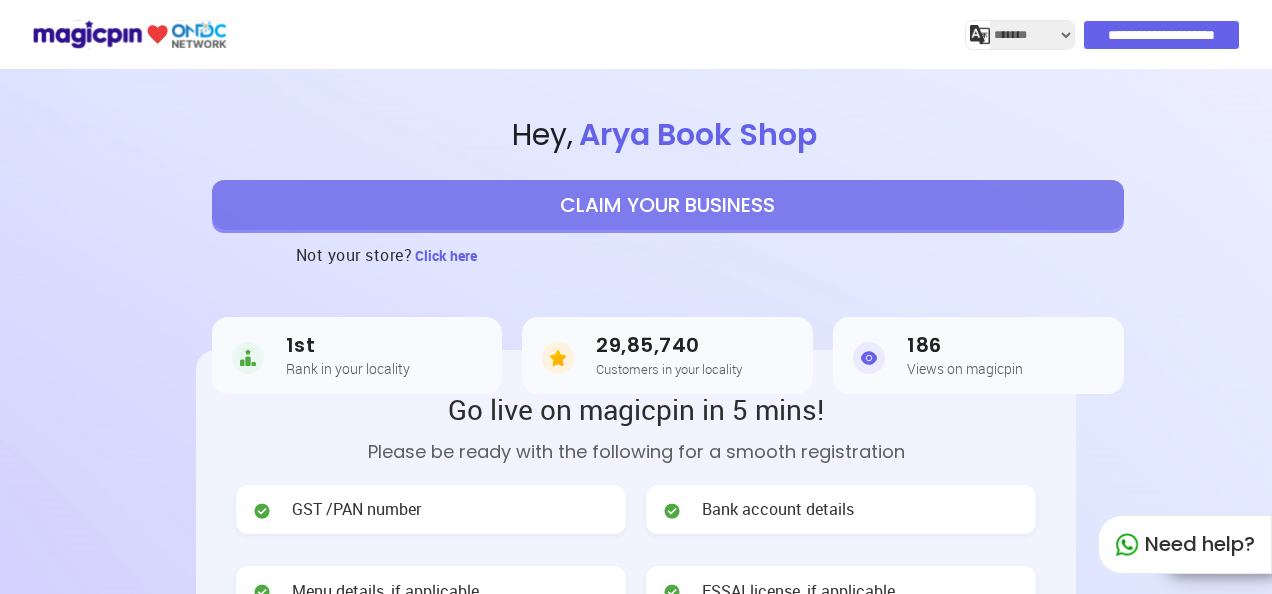 select on "*******" 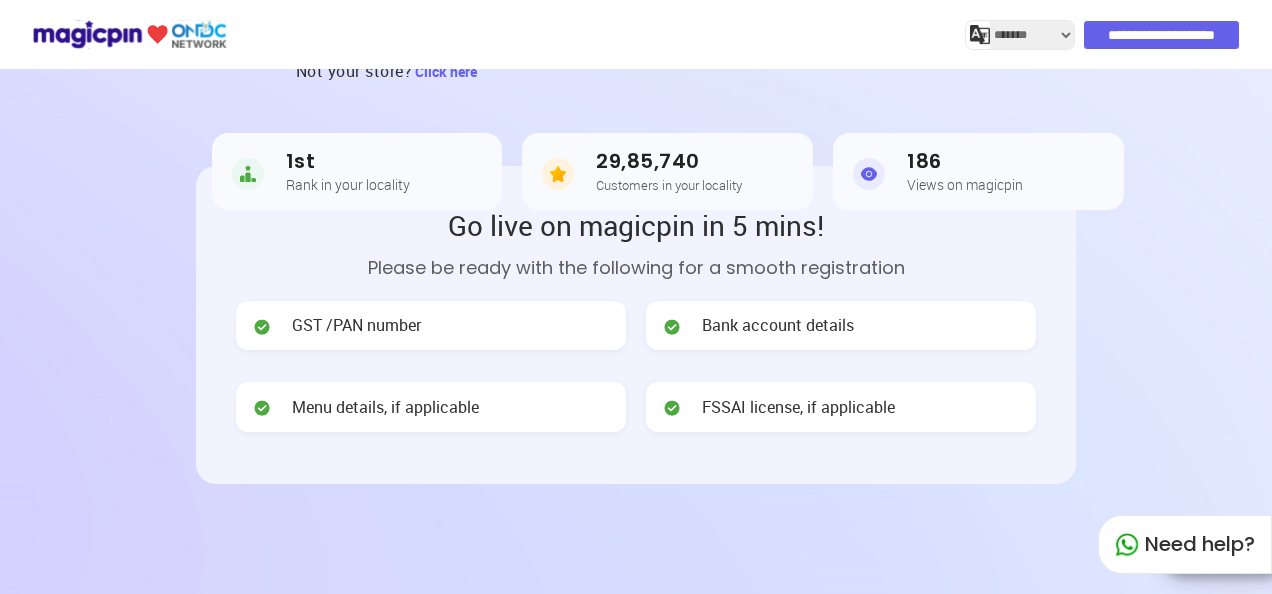 scroll, scrollTop: 200, scrollLeft: 0, axis: vertical 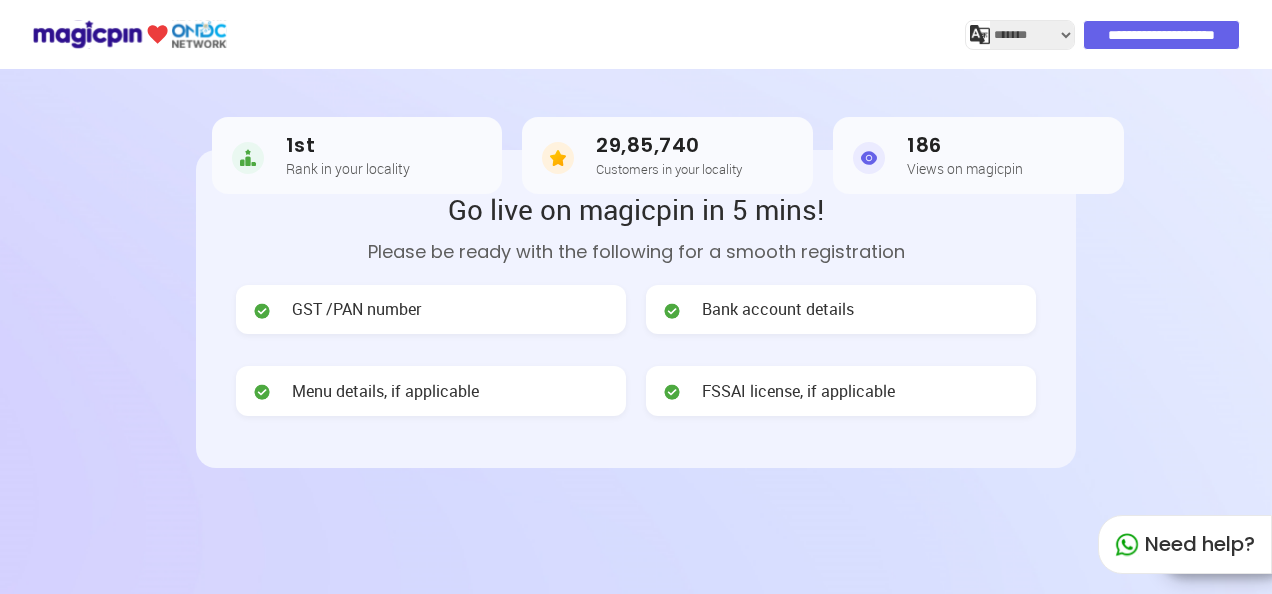 click at bounding box center (262, 311) 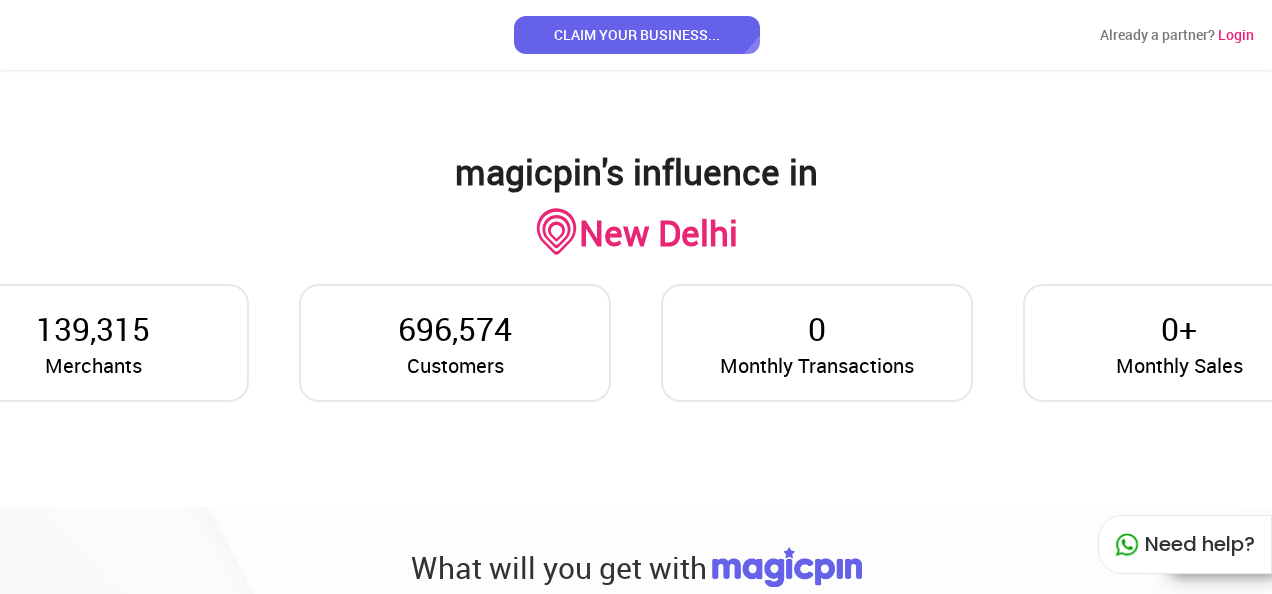 scroll, scrollTop: 1500, scrollLeft: 0, axis: vertical 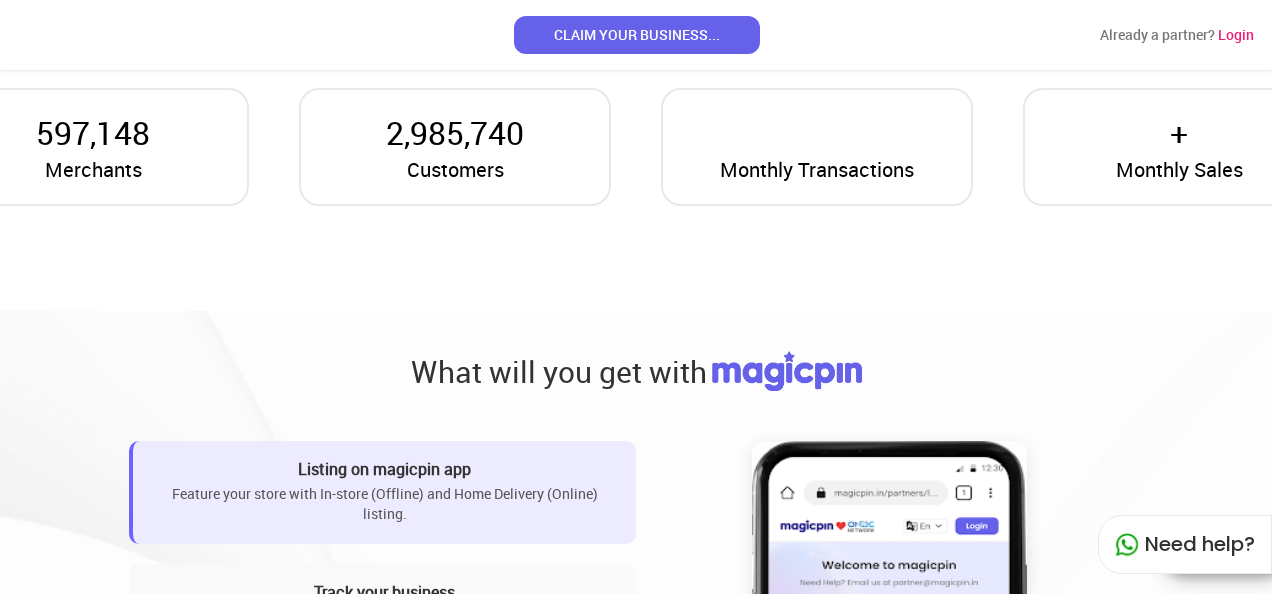 click on "CLAIM YOUR BUSINESS ..." at bounding box center (637, 35) 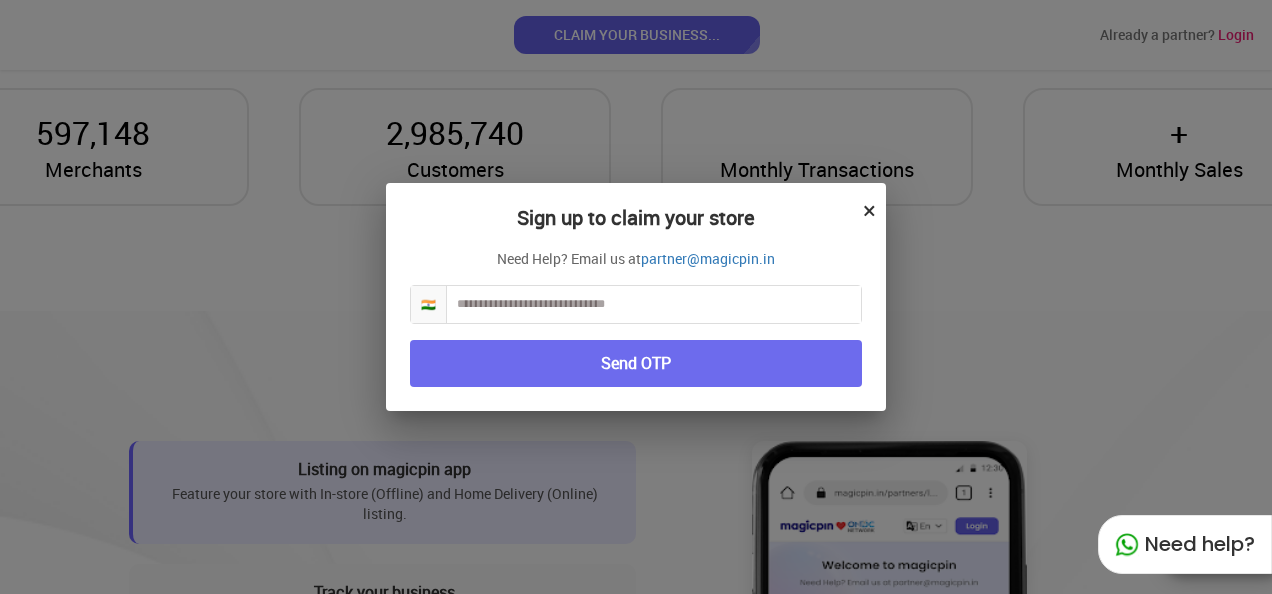 click at bounding box center [654, 304] 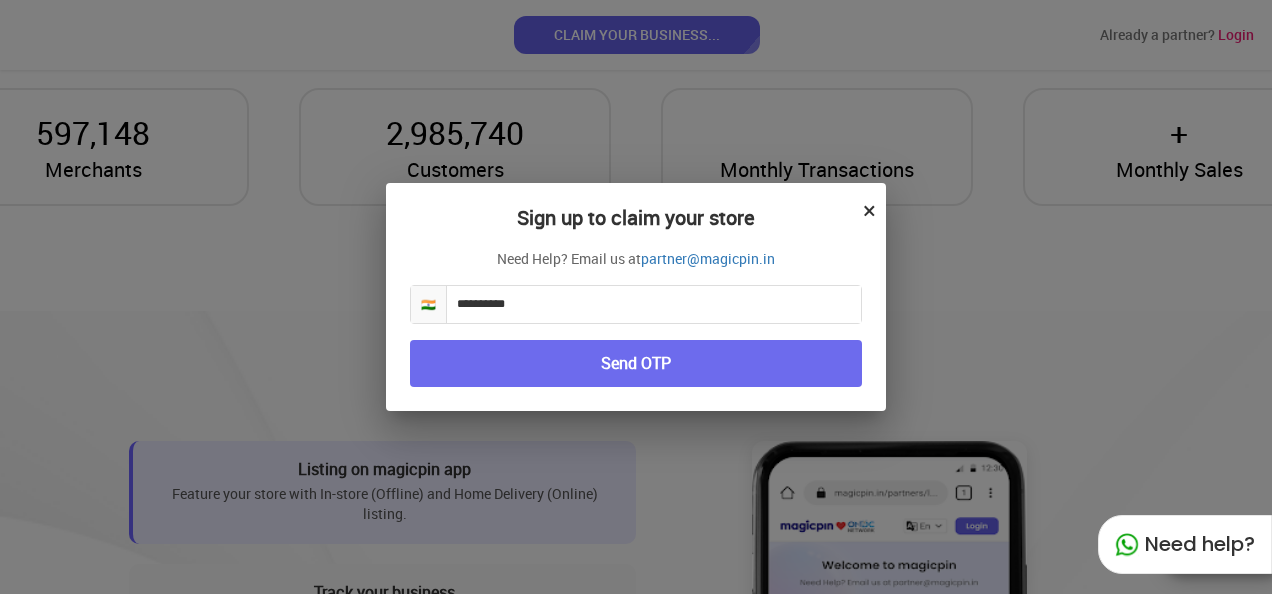 type on "**********" 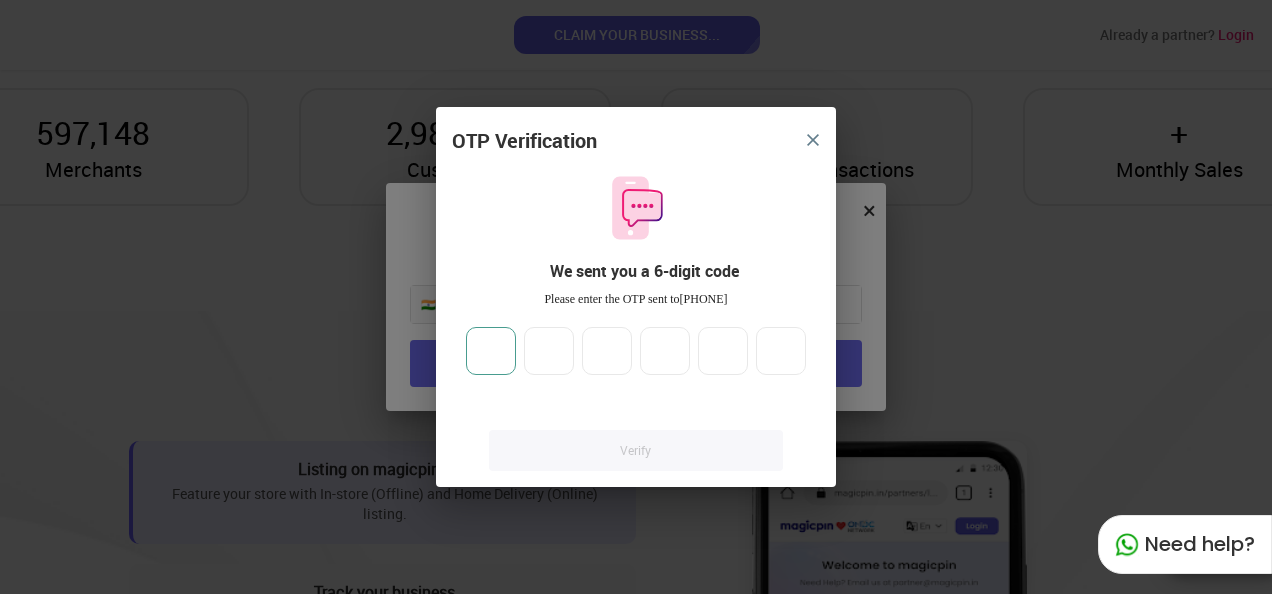 click at bounding box center [491, 351] 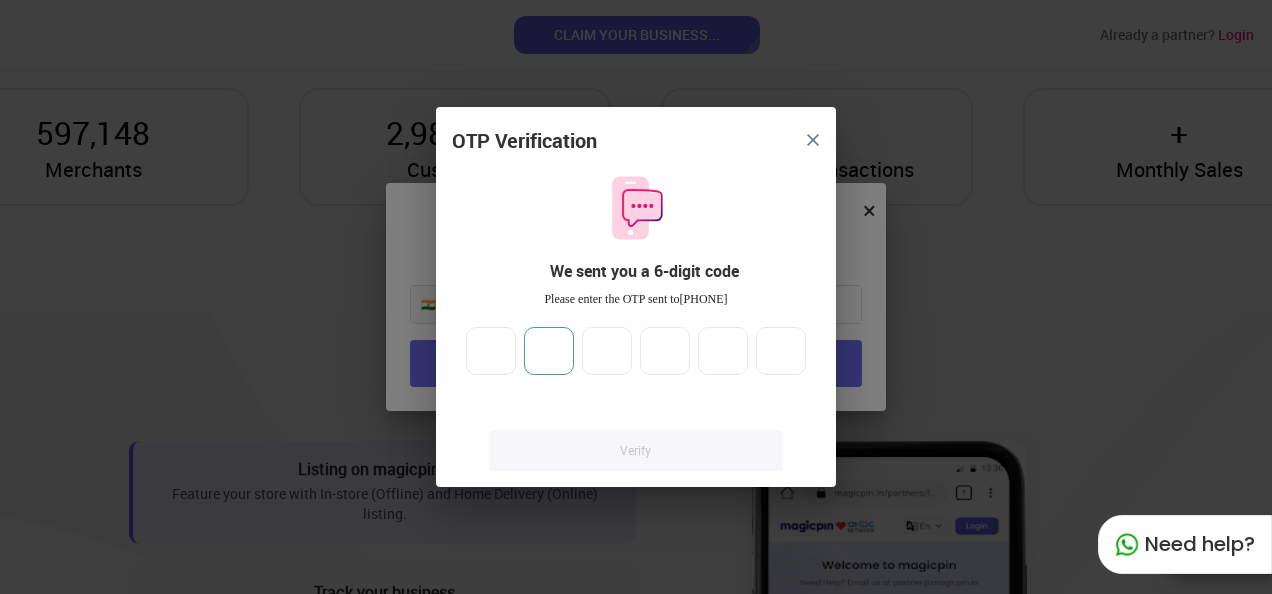 type on "*" 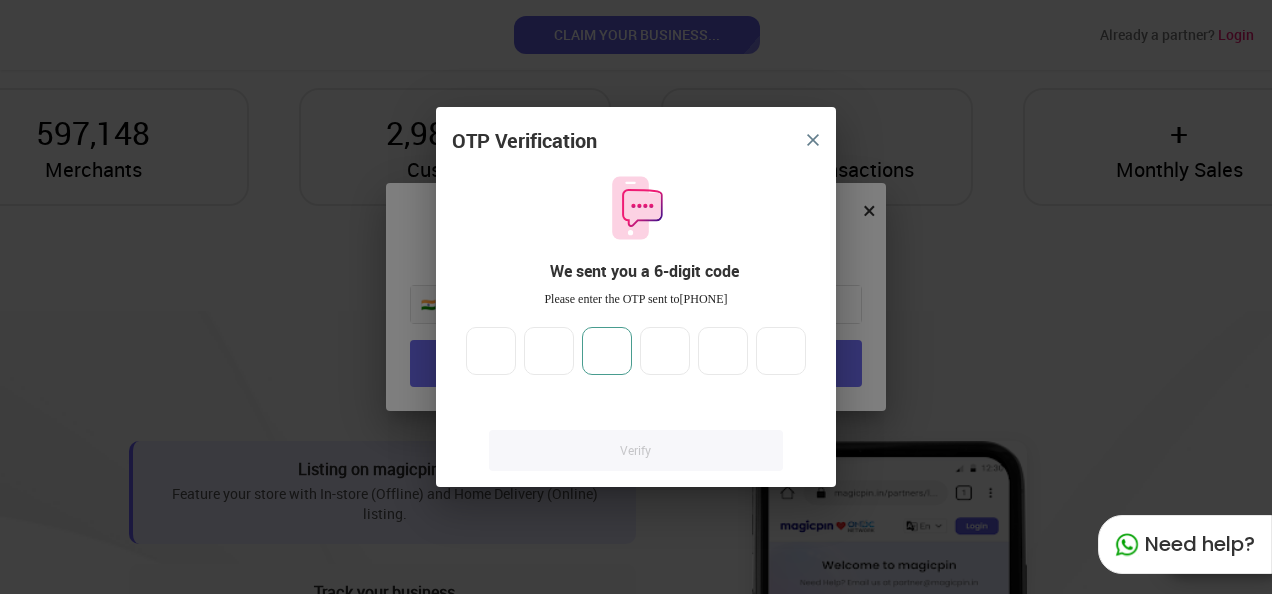 type on "*" 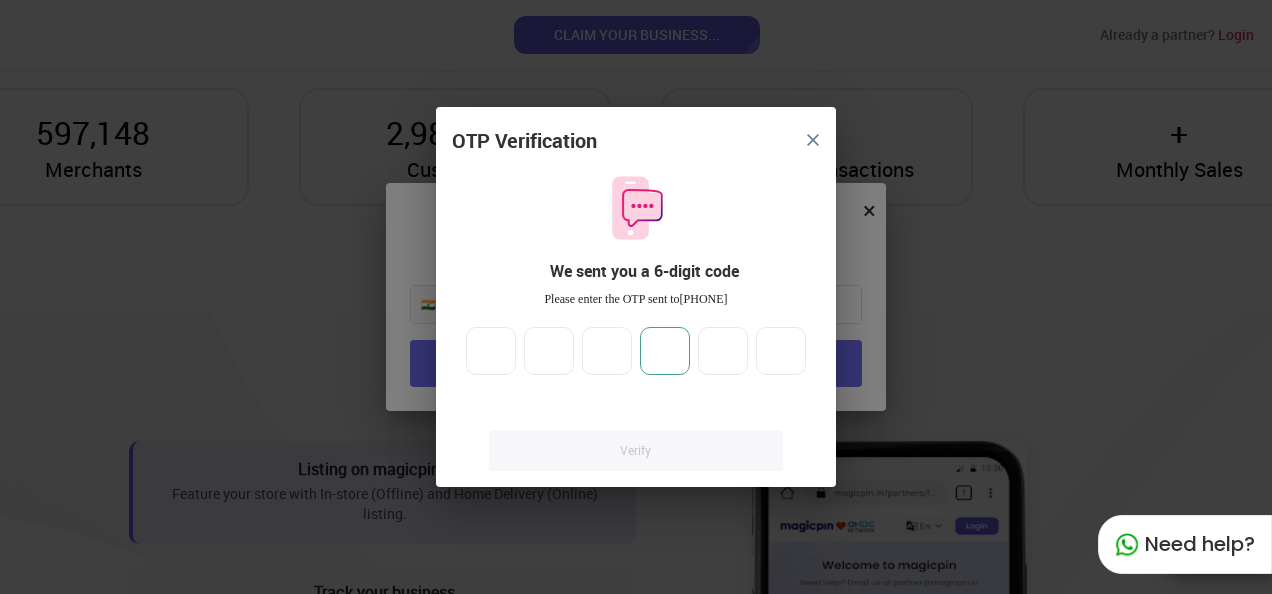 type on "*" 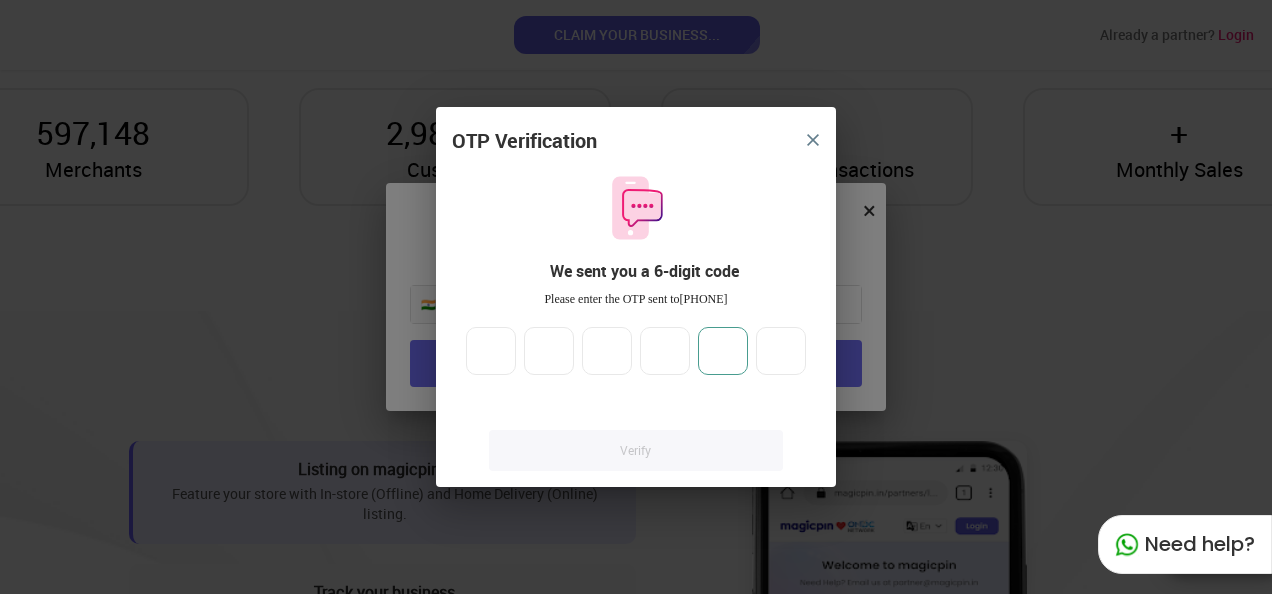 type on "*" 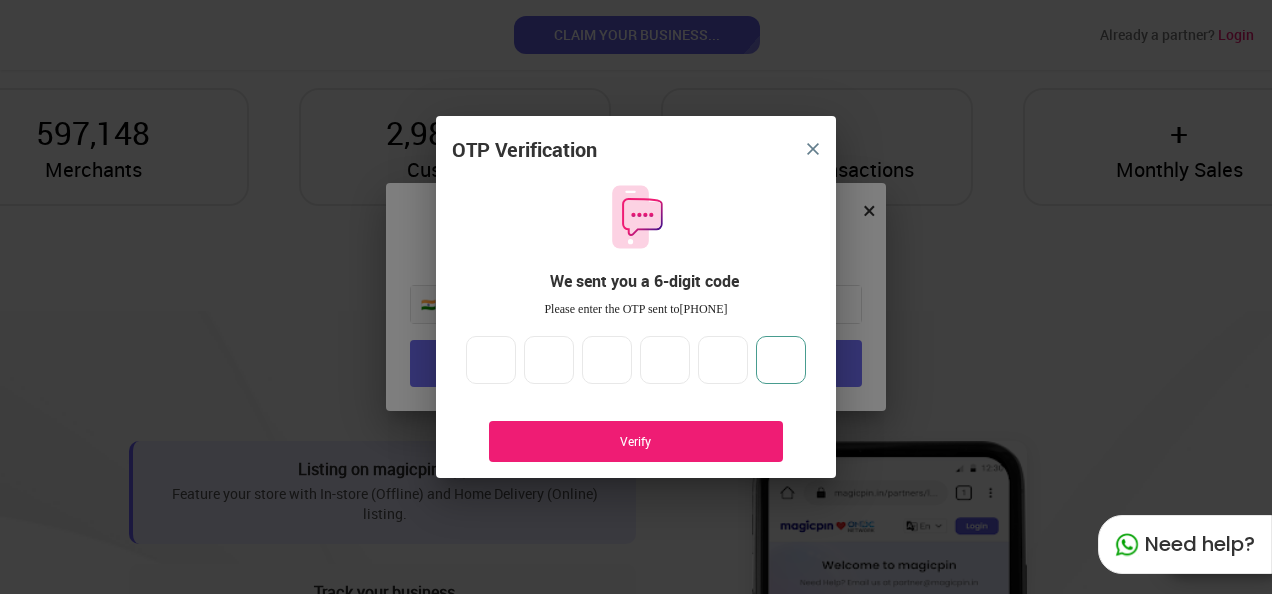 type on "*" 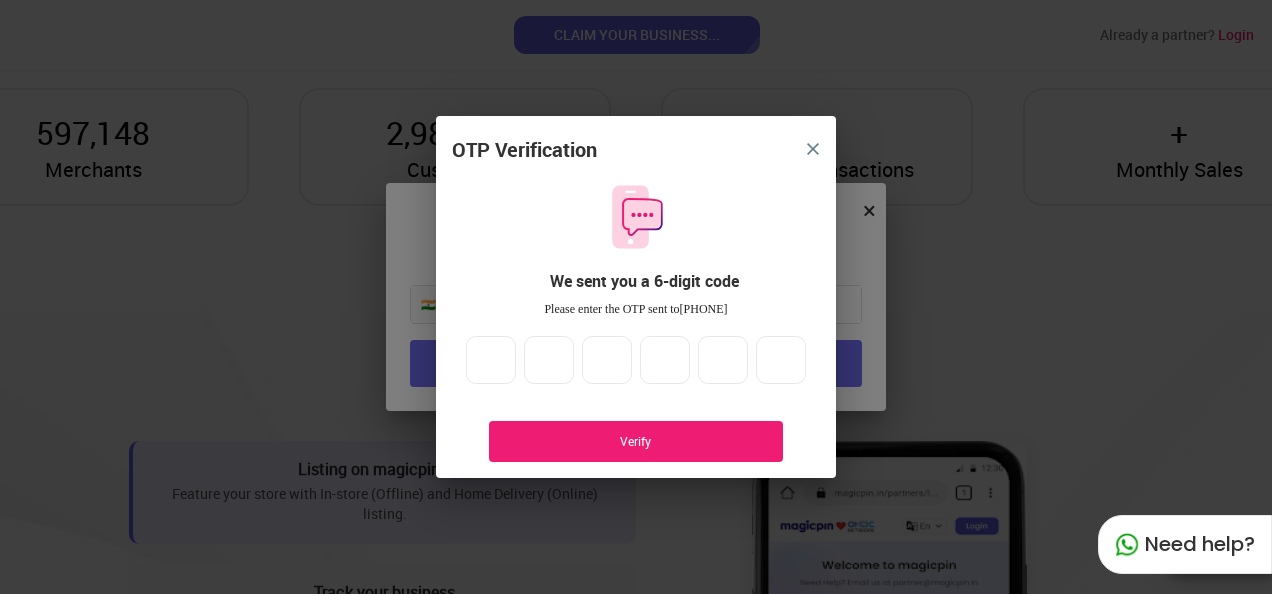 click on "Verify" at bounding box center (636, 441) 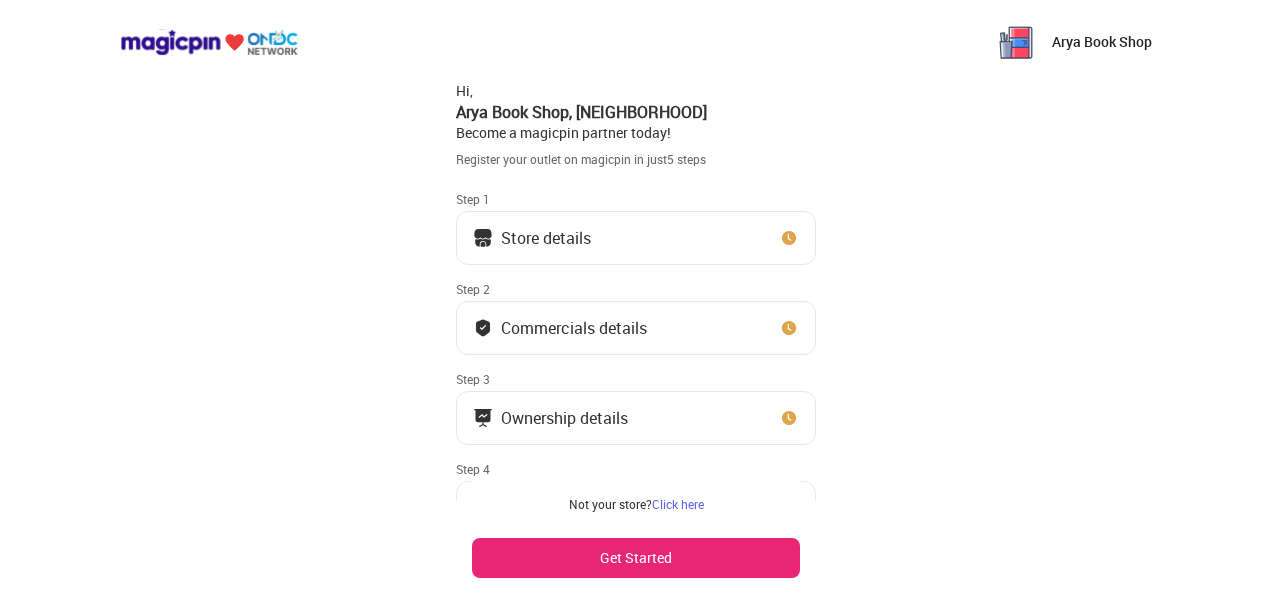 scroll, scrollTop: 0, scrollLeft: 0, axis: both 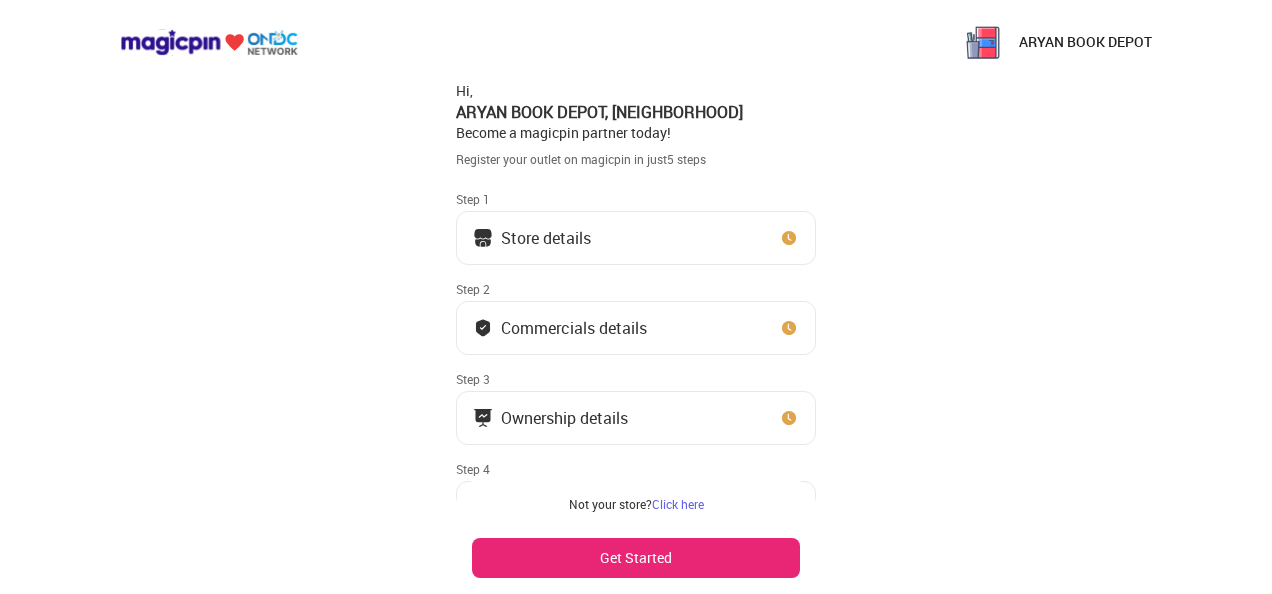 click on "Store details" at bounding box center [546, 238] 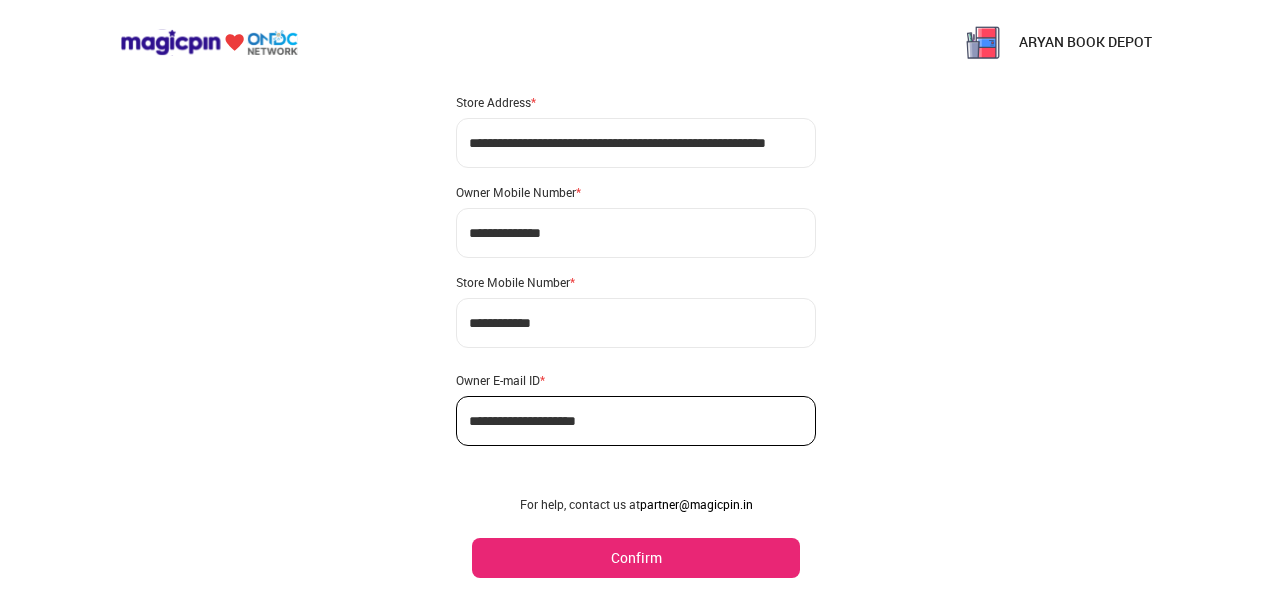 scroll, scrollTop: 162, scrollLeft: 0, axis: vertical 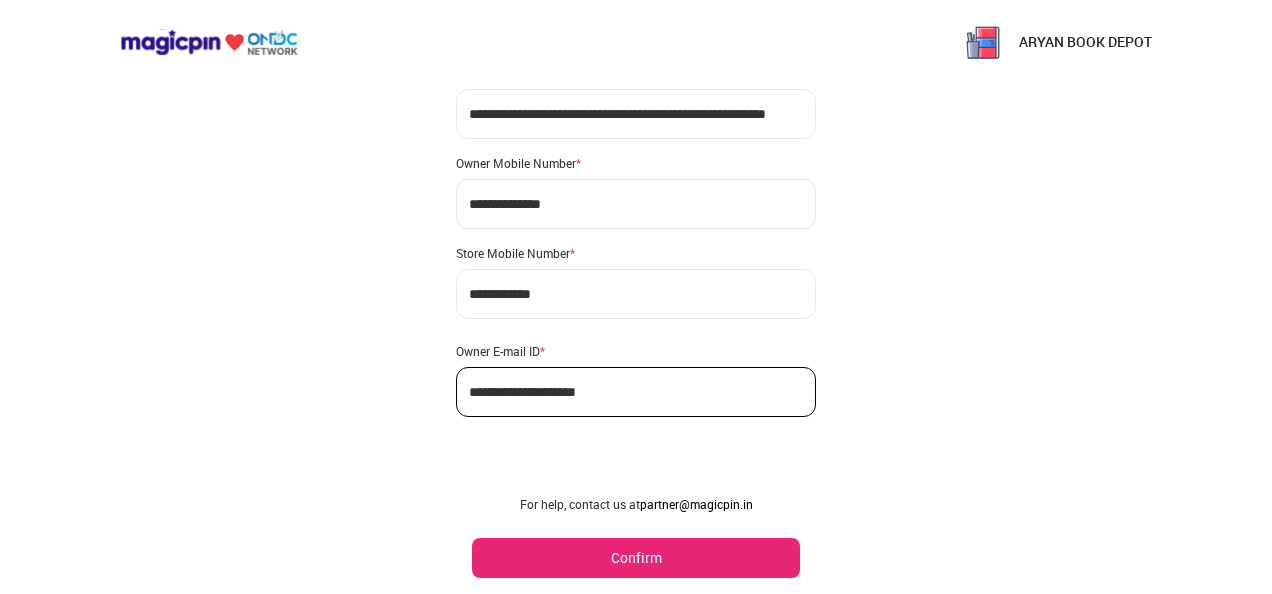 click on "Confirm" at bounding box center (636, 558) 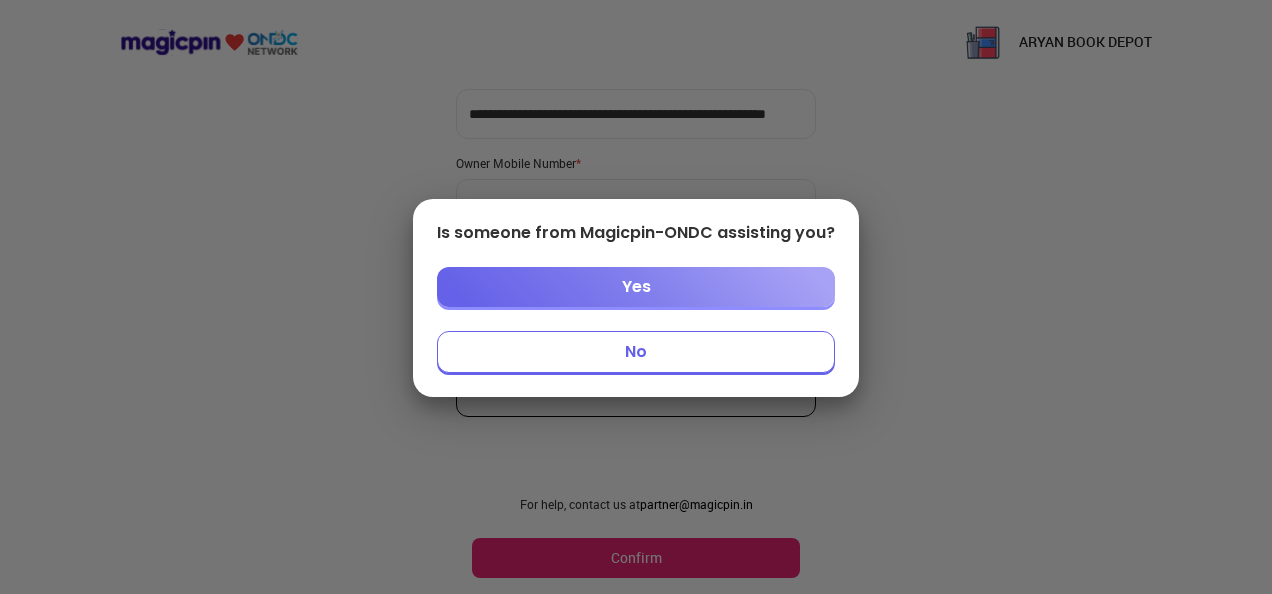 click on "Yes" at bounding box center [636, 287] 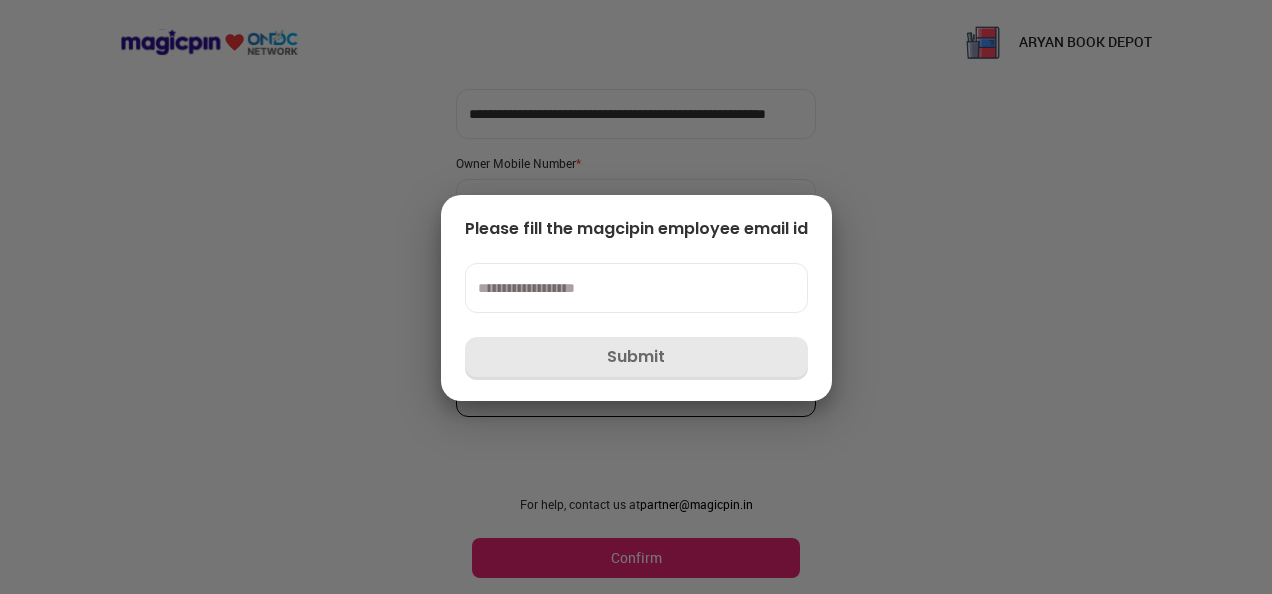 click at bounding box center (636, 288) 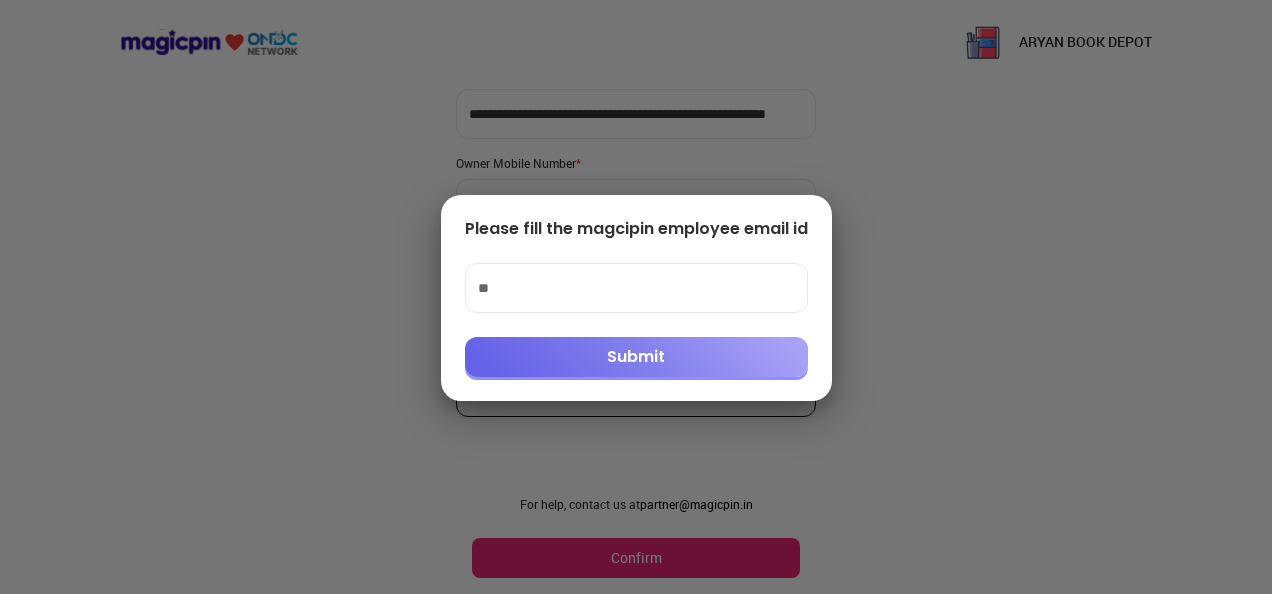 type on "*" 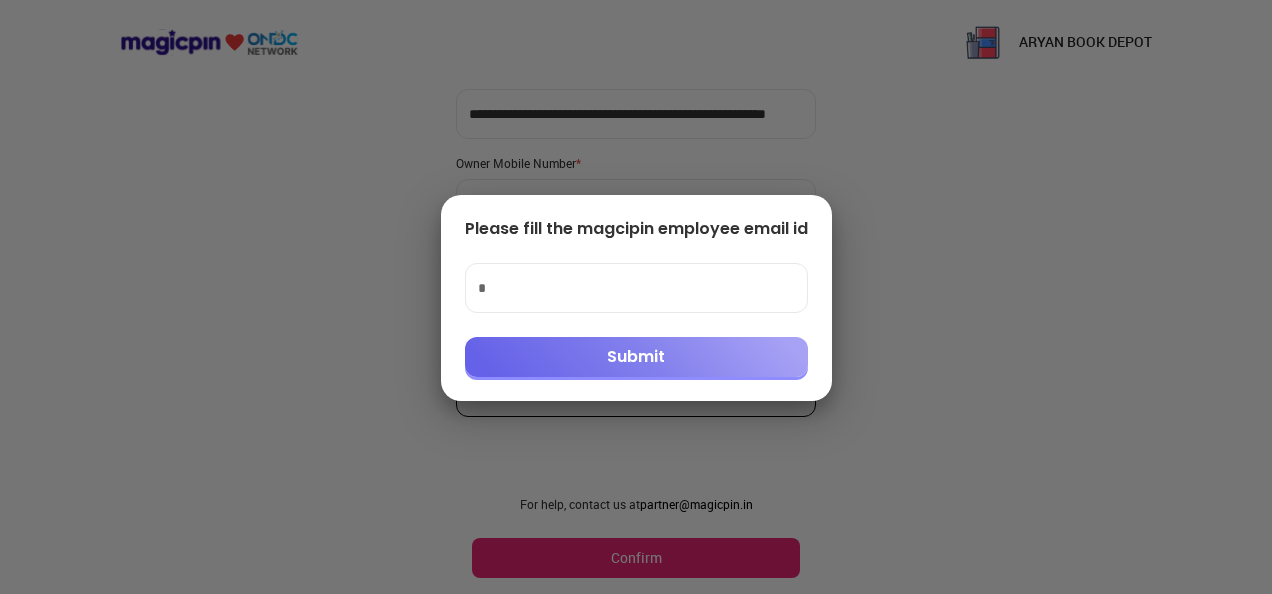 type 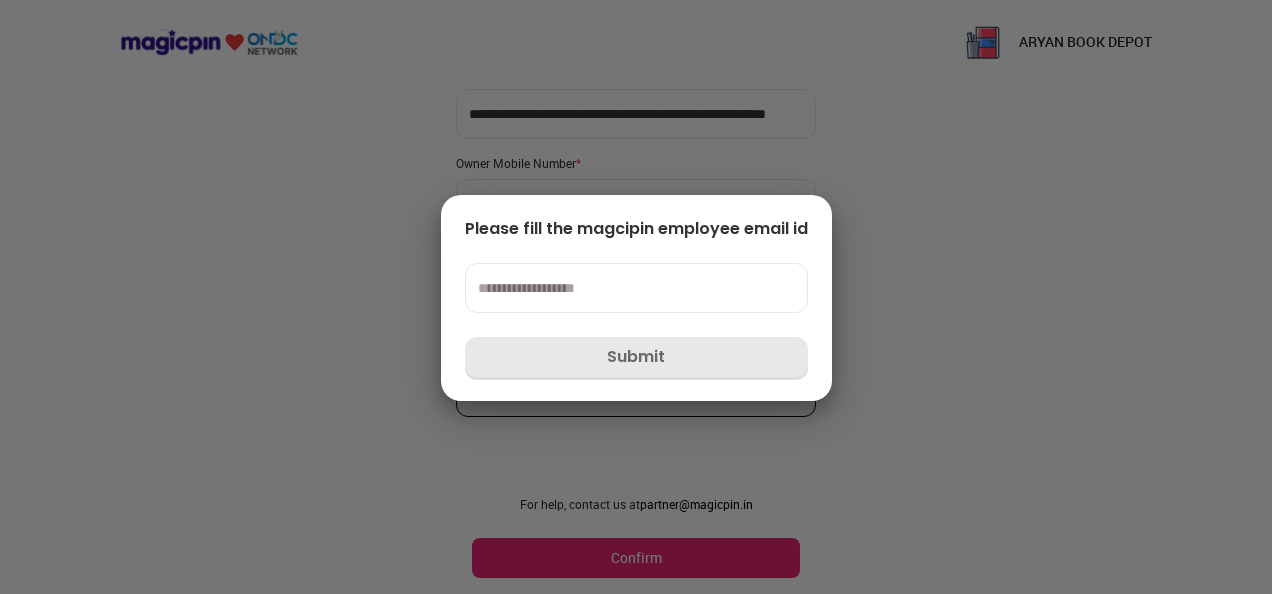 click at bounding box center [636, 288] 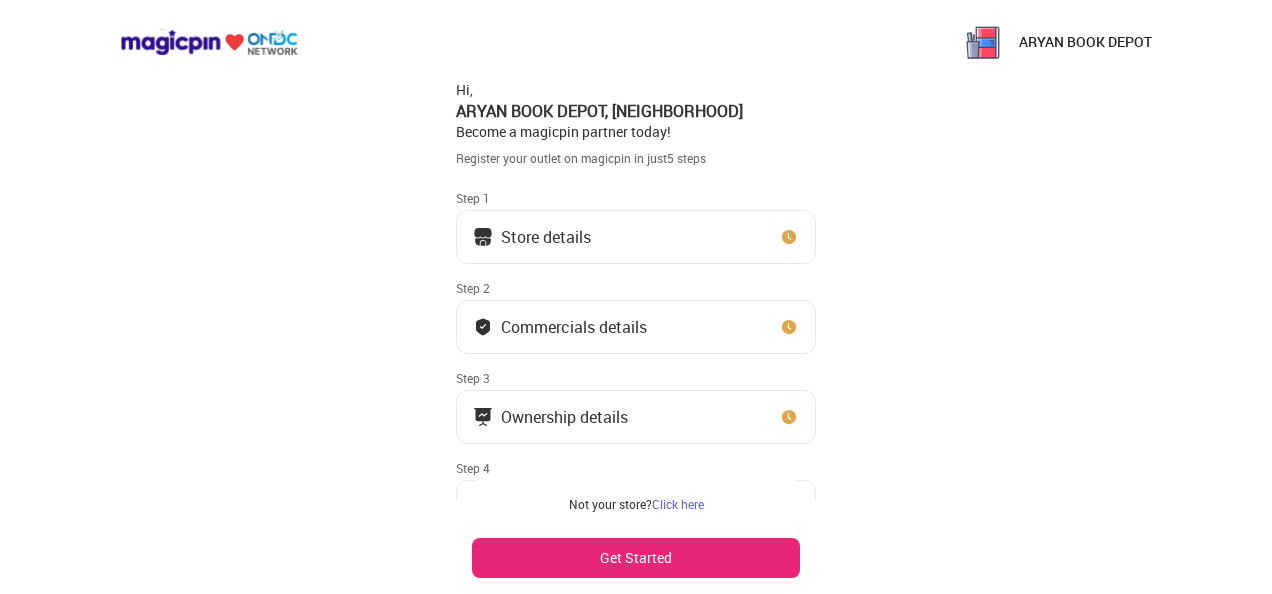 scroll, scrollTop: 0, scrollLeft: 0, axis: both 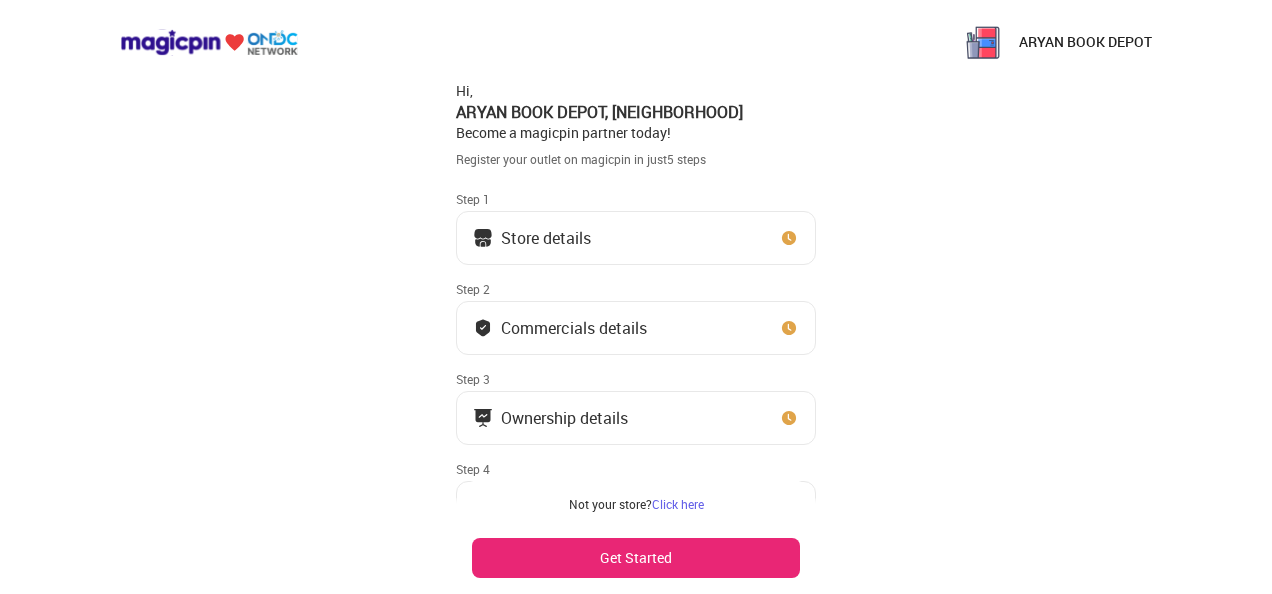 click on "Store details" at bounding box center (636, 238) 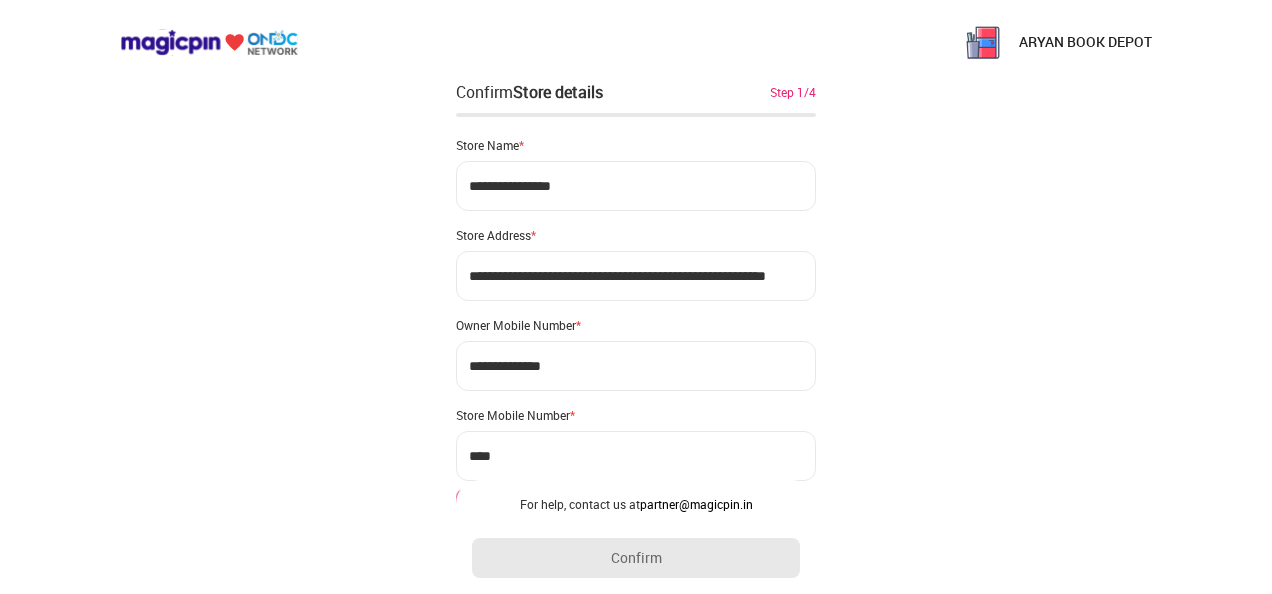 type on "**********" 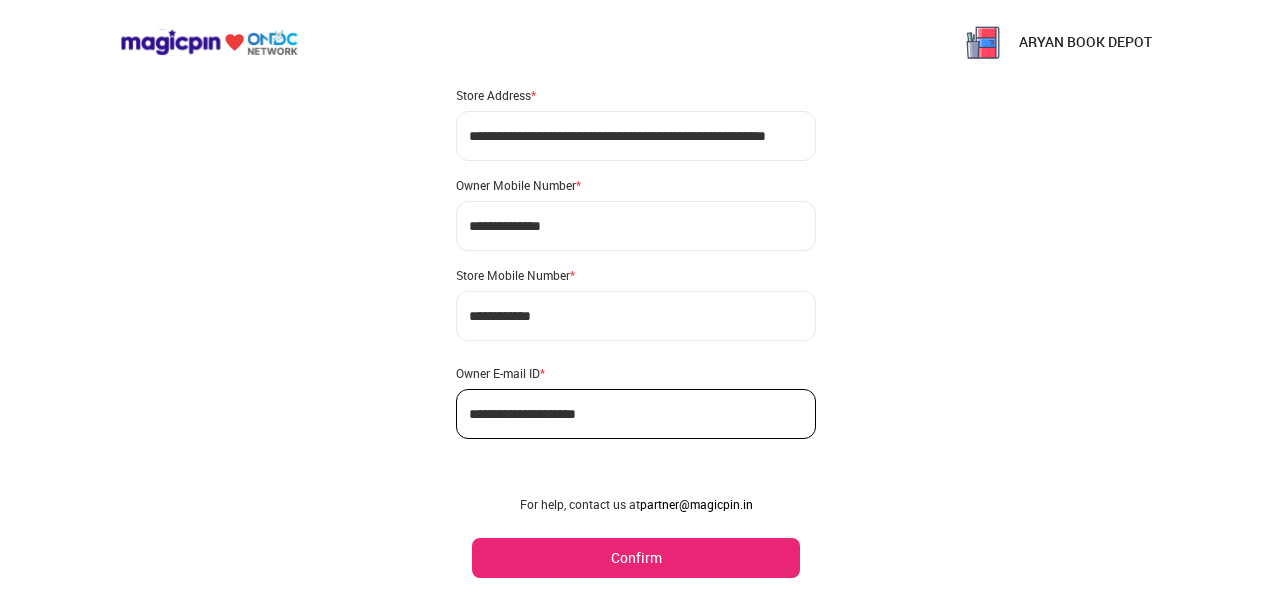 scroll, scrollTop: 162, scrollLeft: 0, axis: vertical 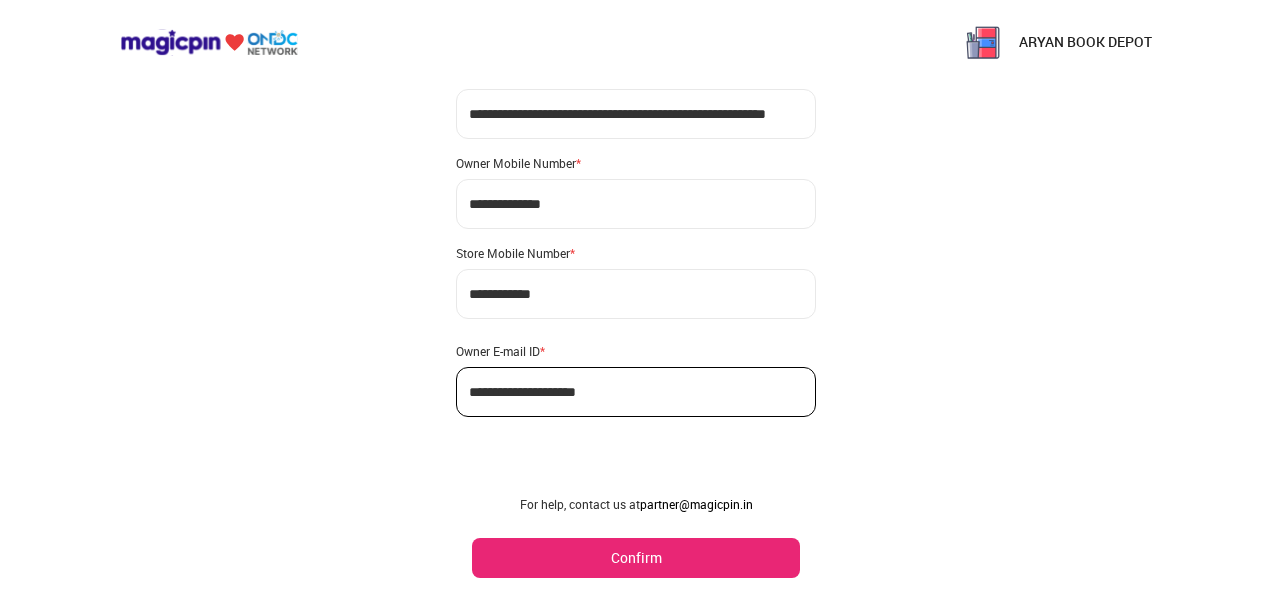click on "Confirm" at bounding box center [636, 558] 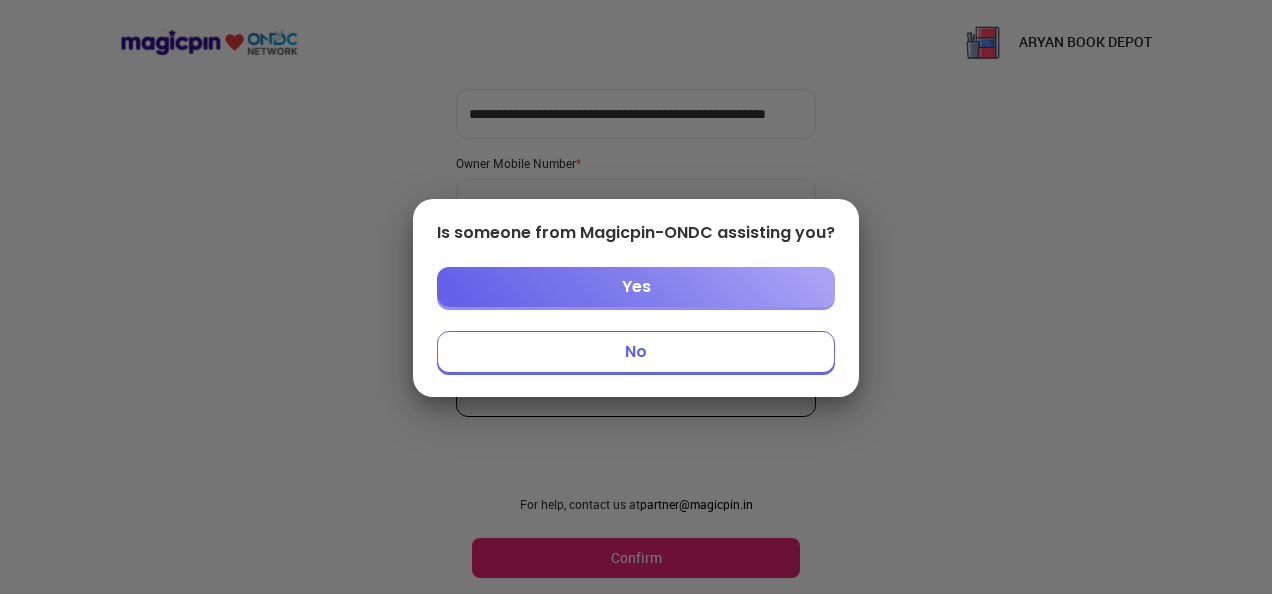 click on "No" at bounding box center [636, 352] 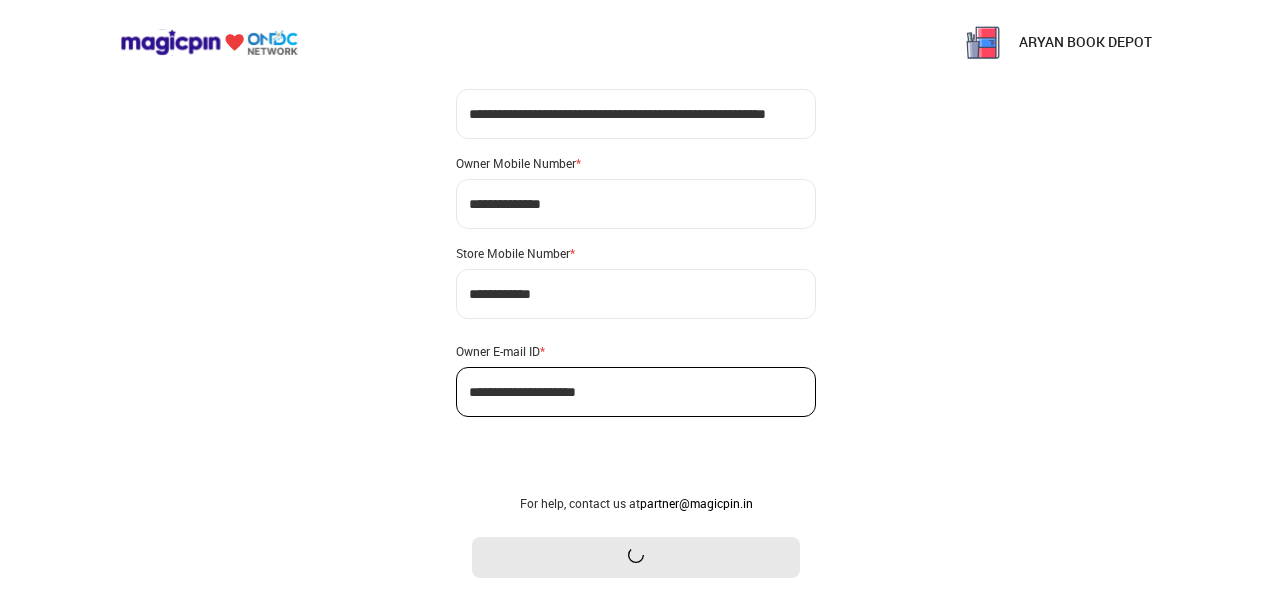 scroll, scrollTop: 0, scrollLeft: 0, axis: both 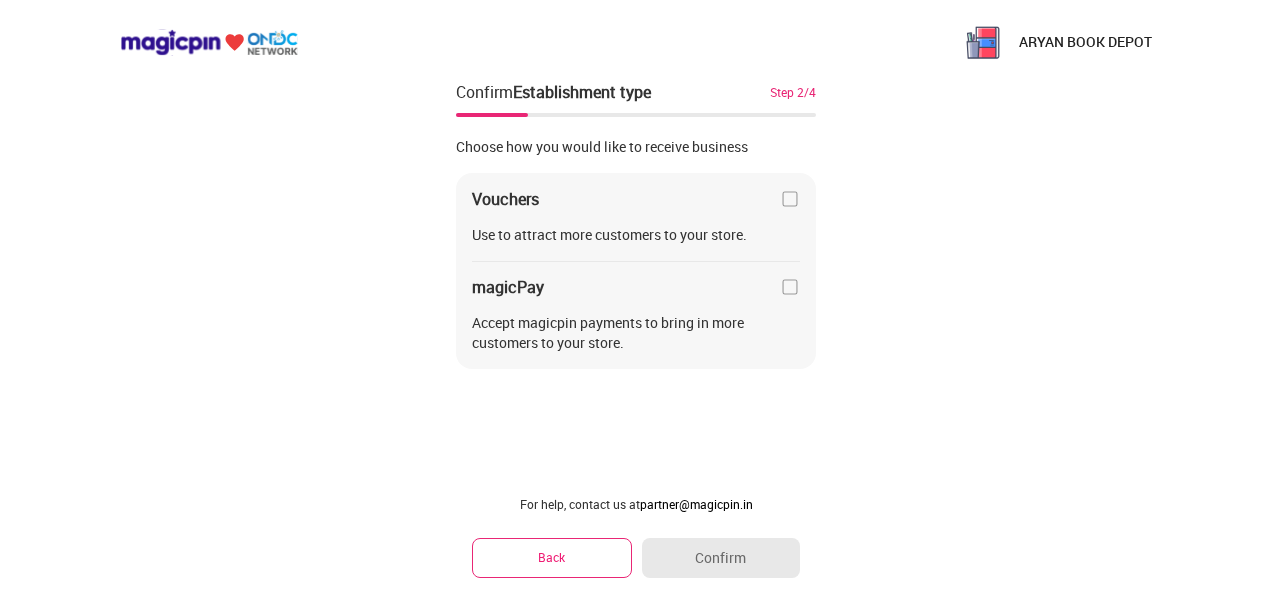 click at bounding box center [790, 199] 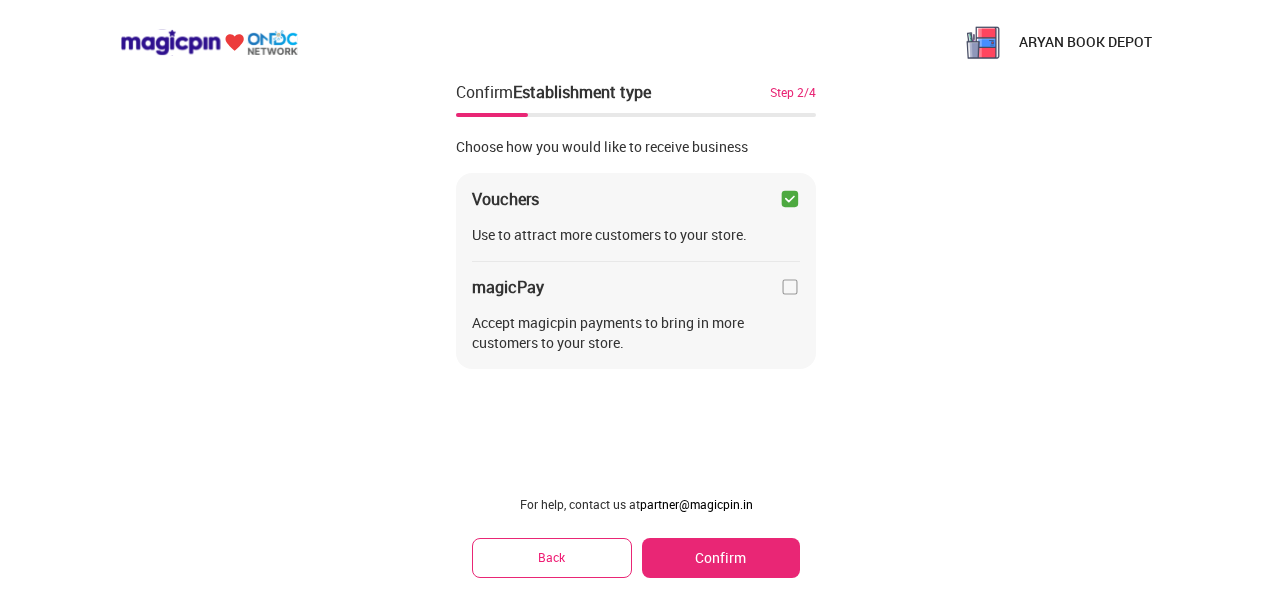 click on "Confirm" at bounding box center [721, 558] 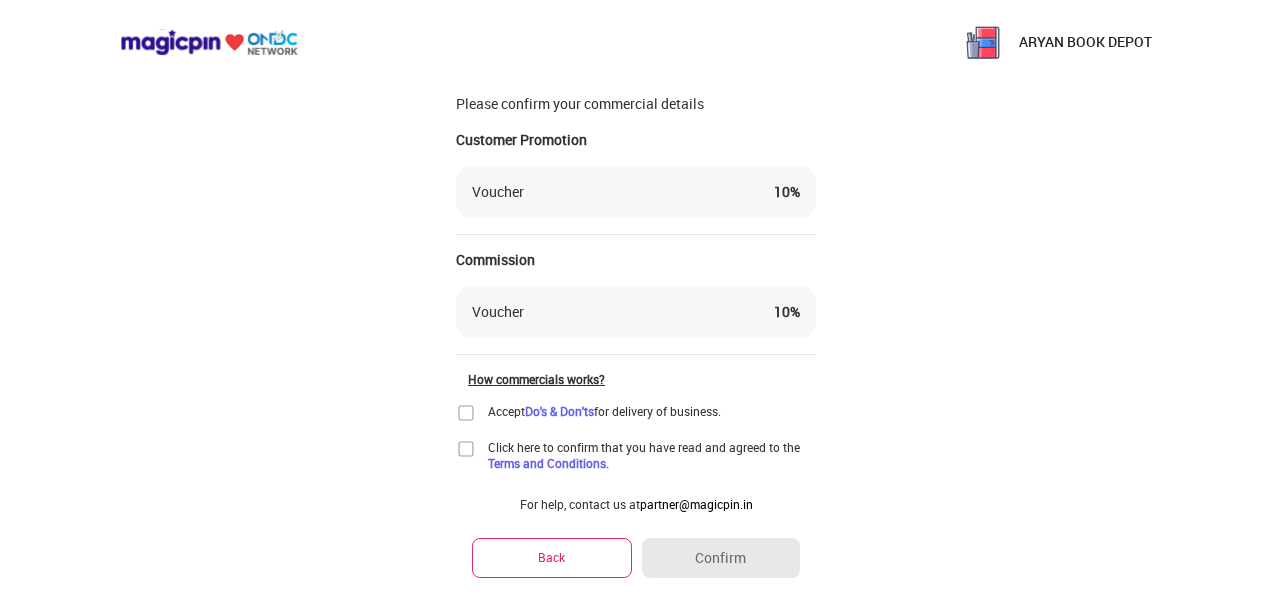 scroll, scrollTop: 100, scrollLeft: 0, axis: vertical 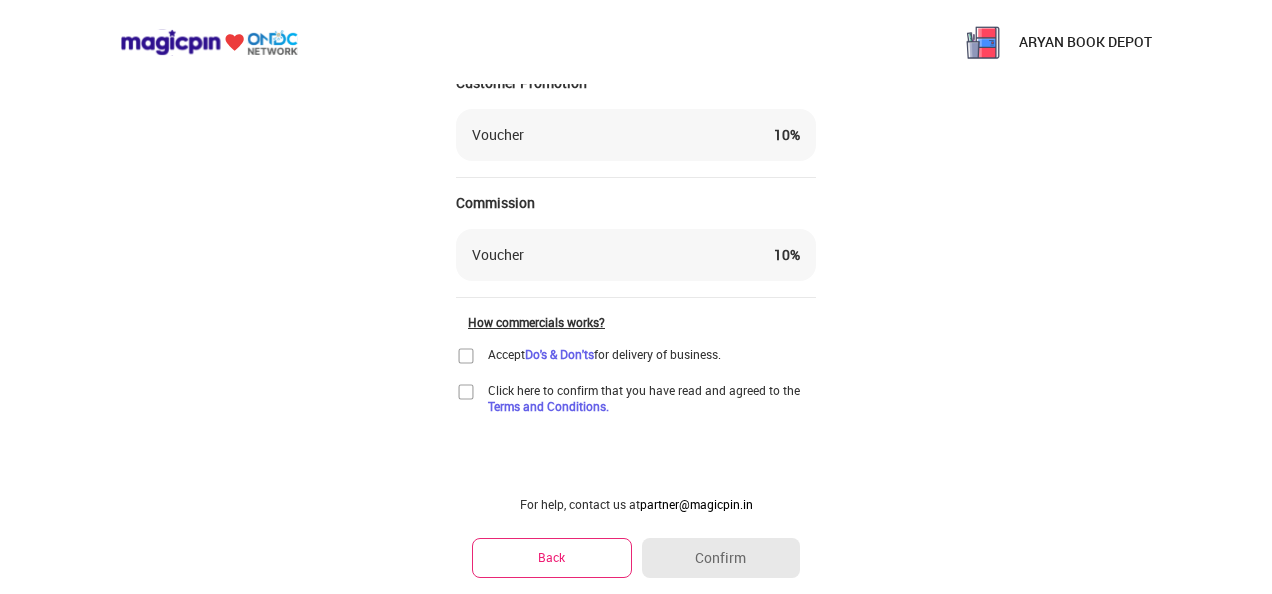 click on "Back" at bounding box center (552, 557) 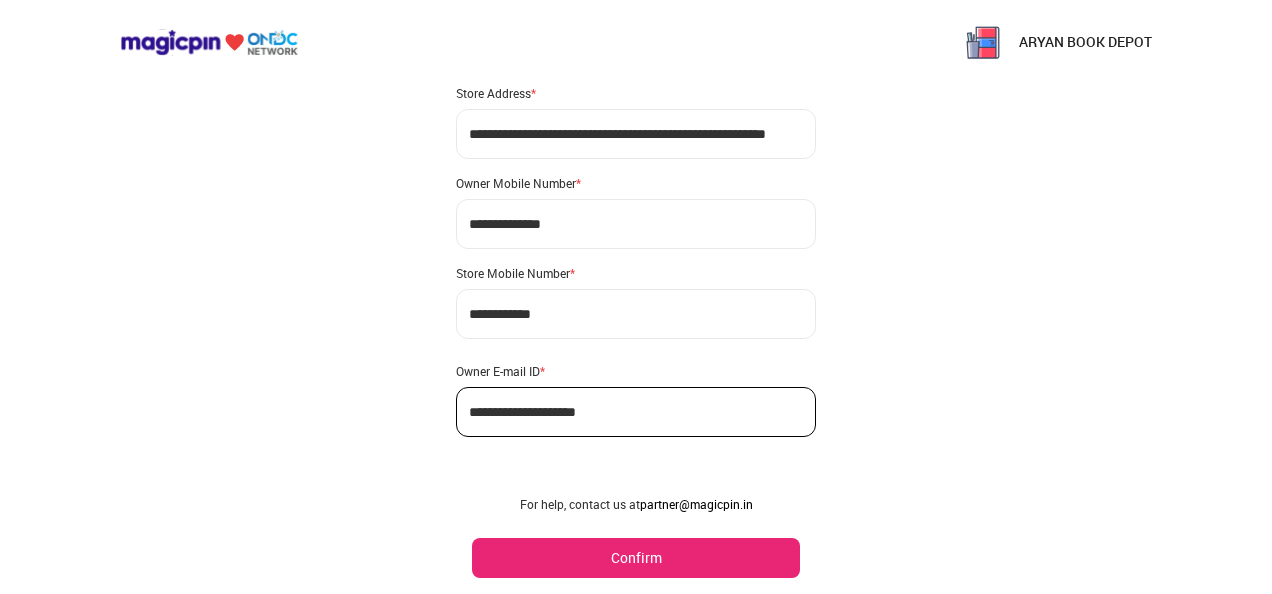 scroll, scrollTop: 162, scrollLeft: 0, axis: vertical 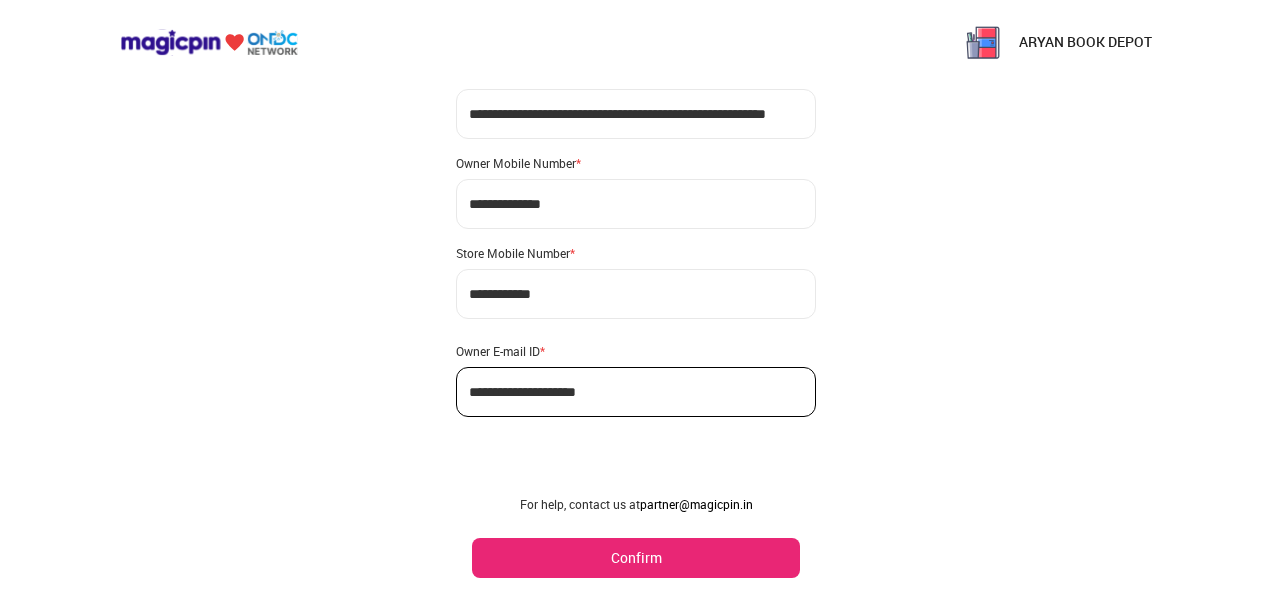 click on "Confirm" at bounding box center [636, 558] 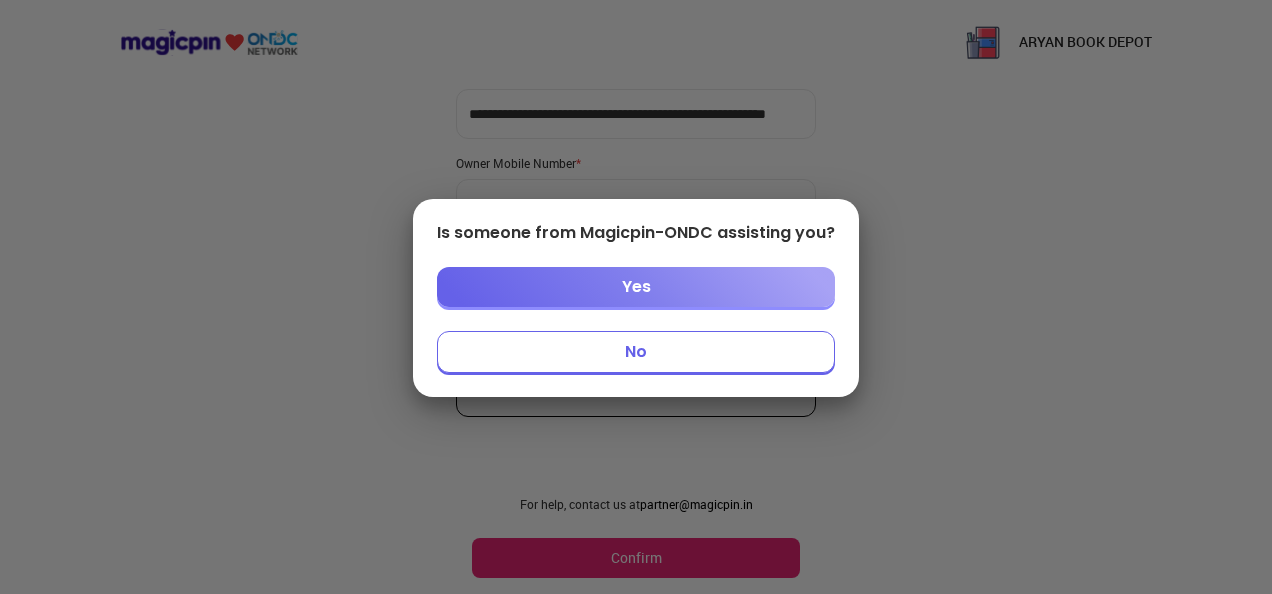 click on "No" at bounding box center [636, 352] 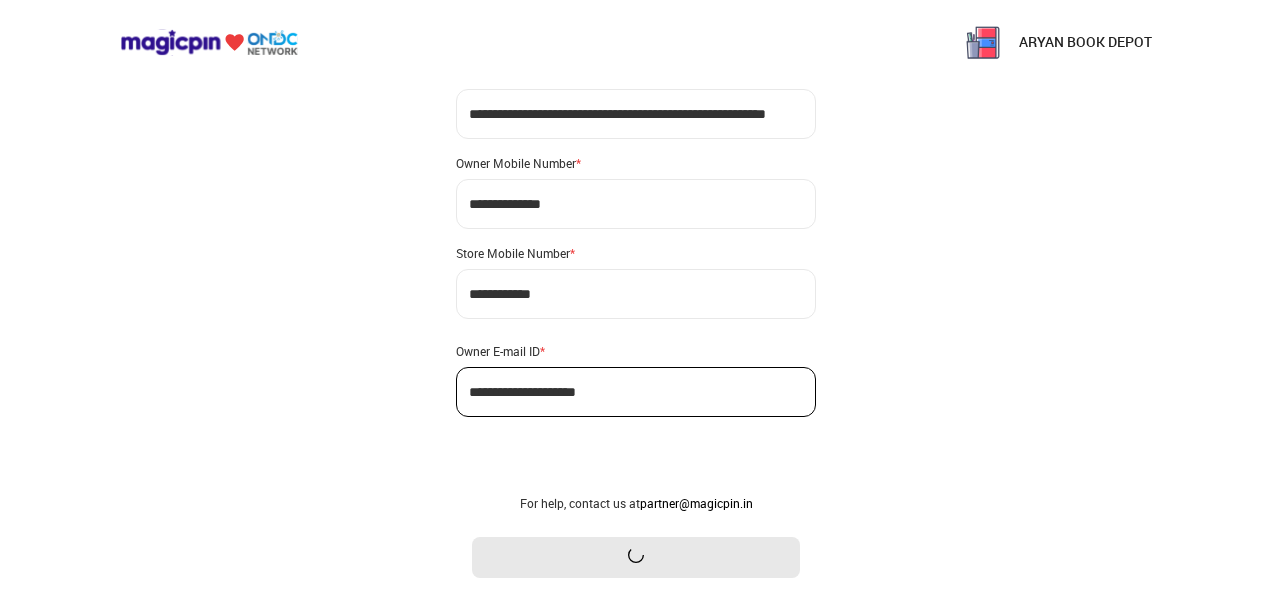 scroll, scrollTop: 0, scrollLeft: 0, axis: both 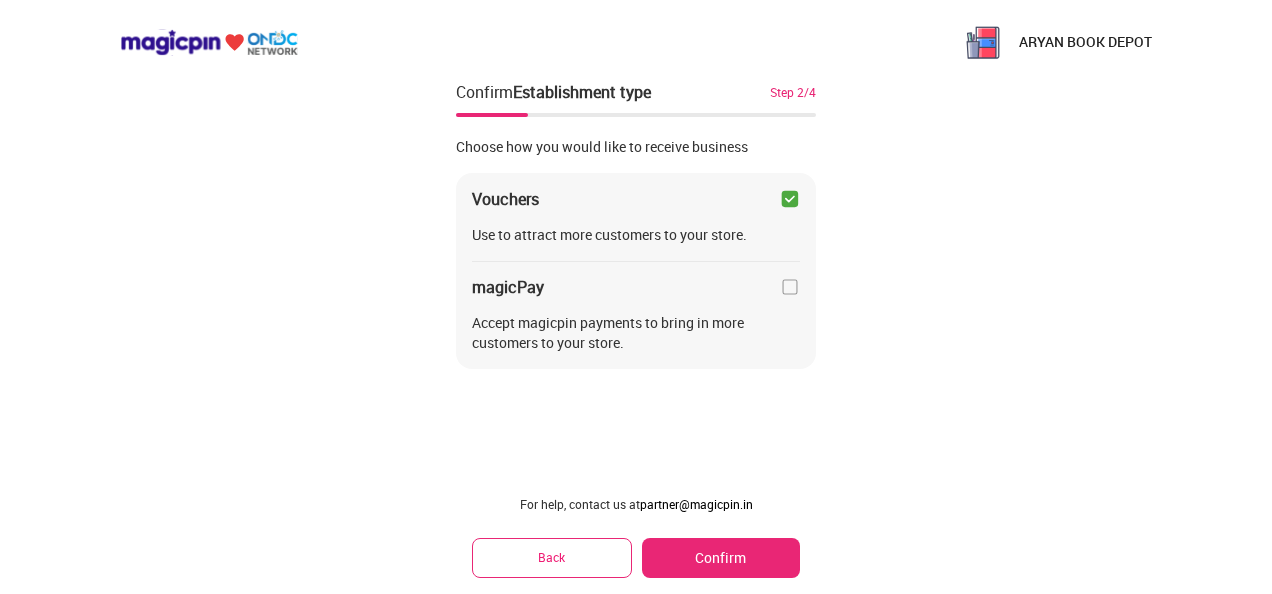 click at bounding box center (790, 199) 